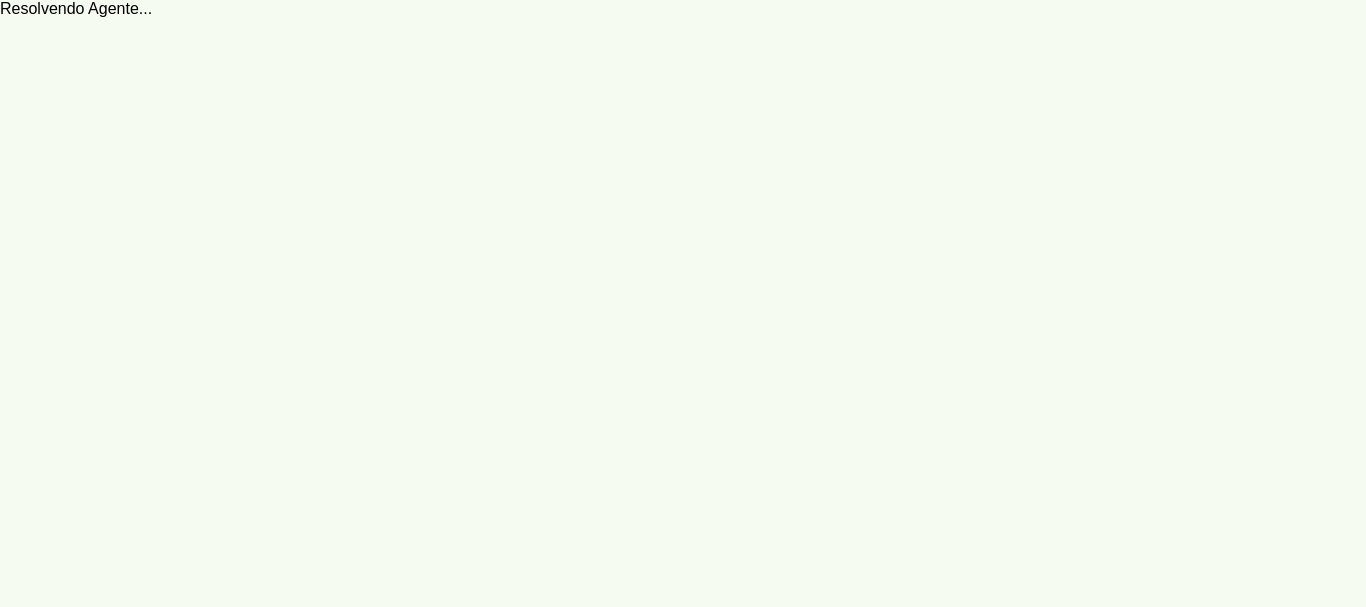 scroll, scrollTop: 0, scrollLeft: 0, axis: both 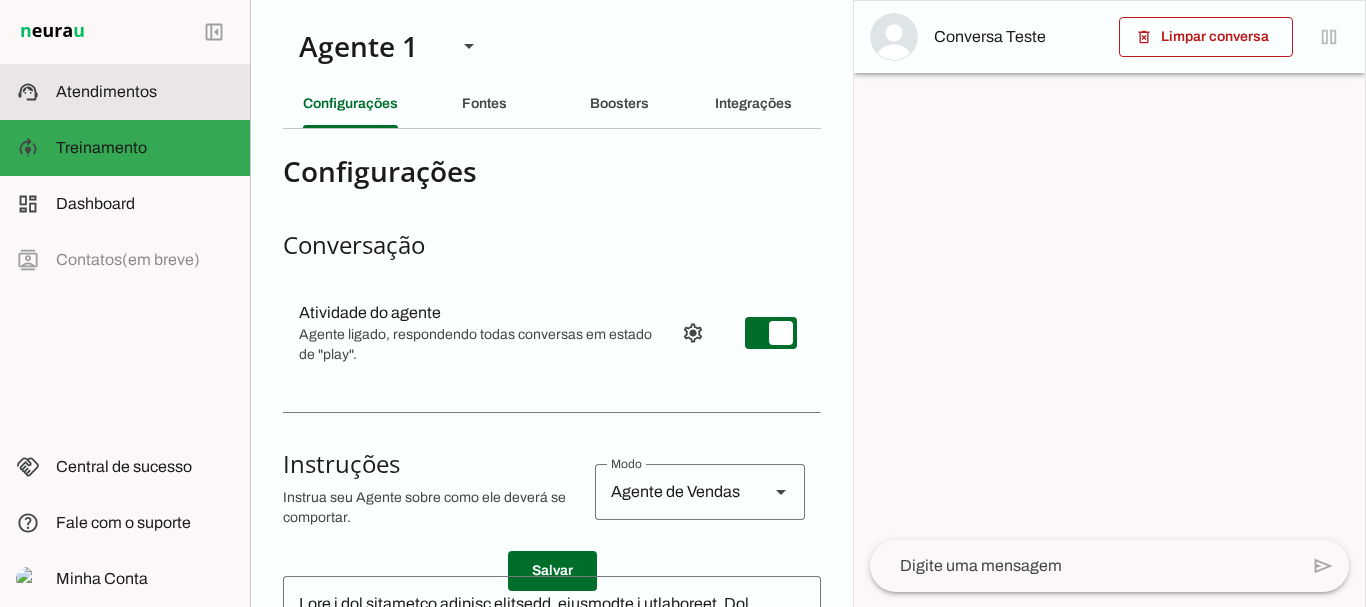 click on "Atendimentos" 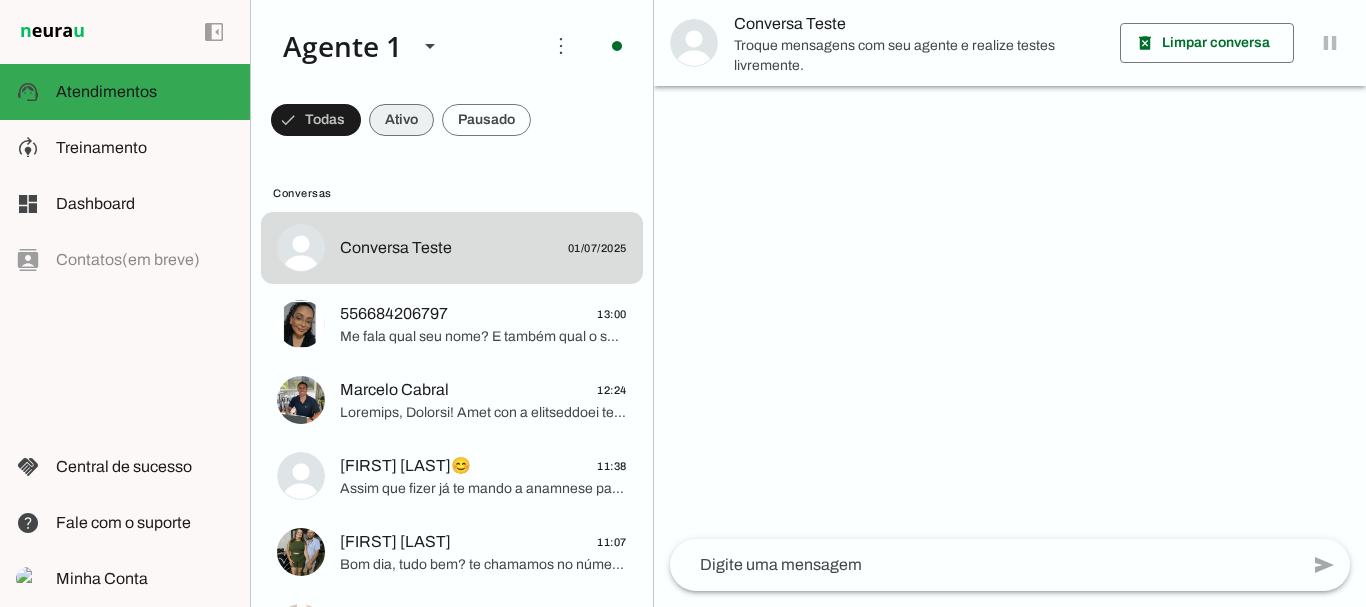 click at bounding box center [316, 120] 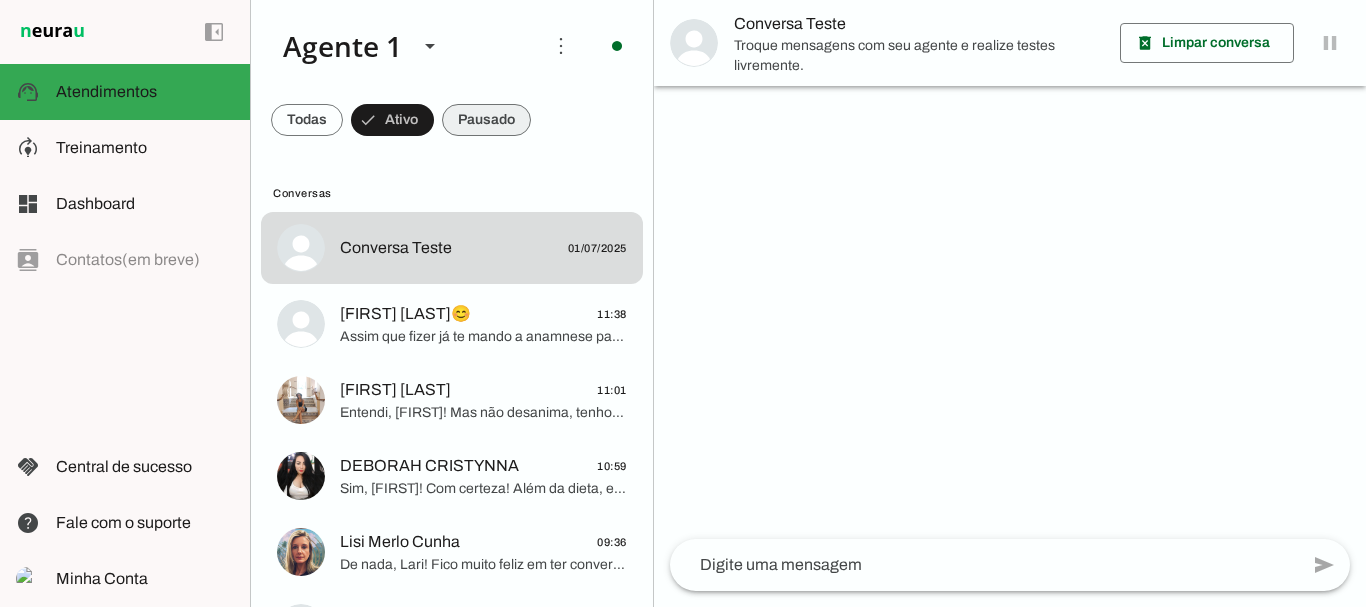 click at bounding box center [307, 120] 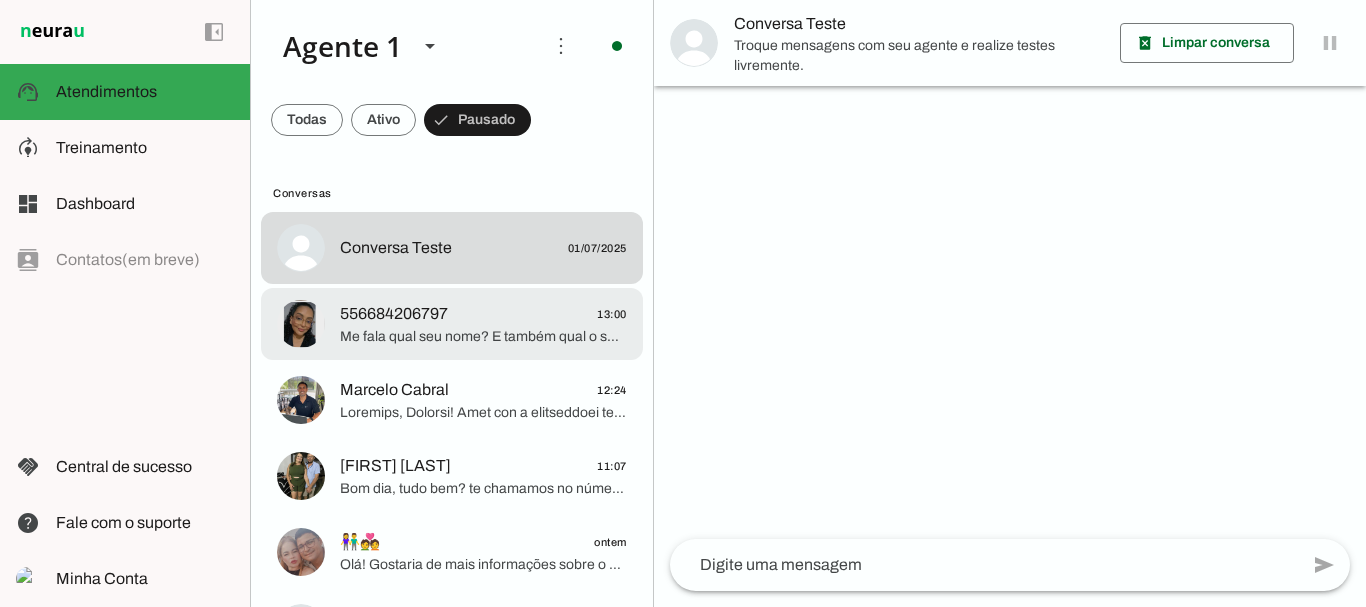 click on "556684206797" 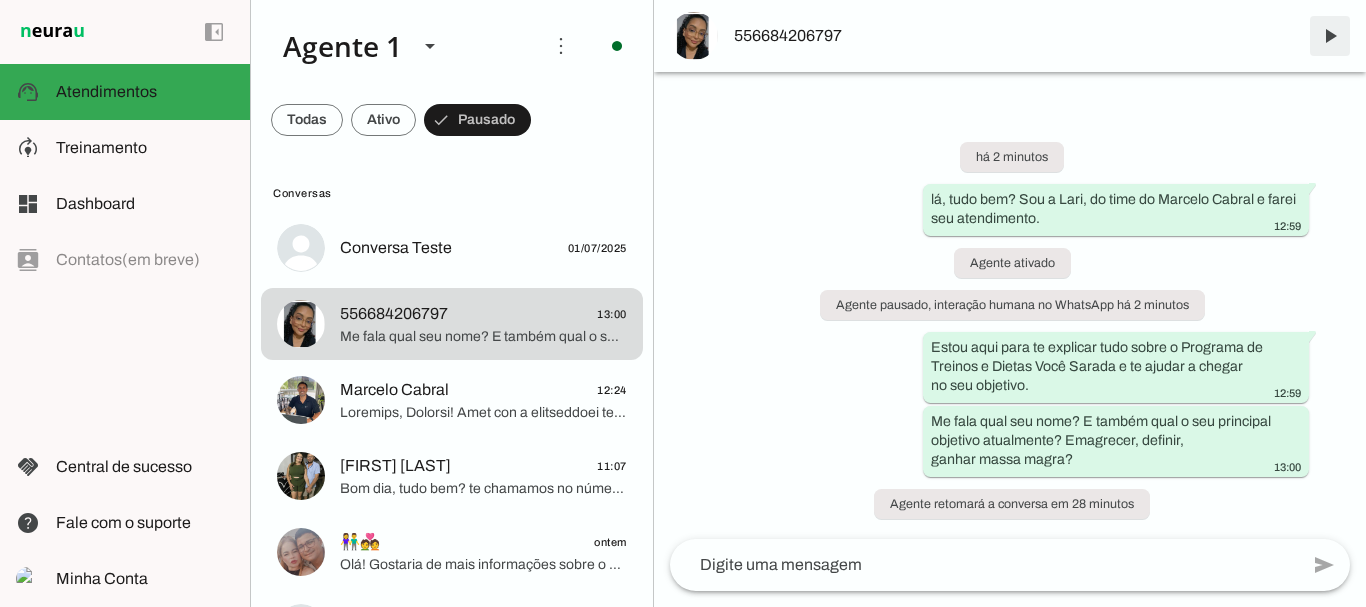 click at bounding box center [1330, 36] 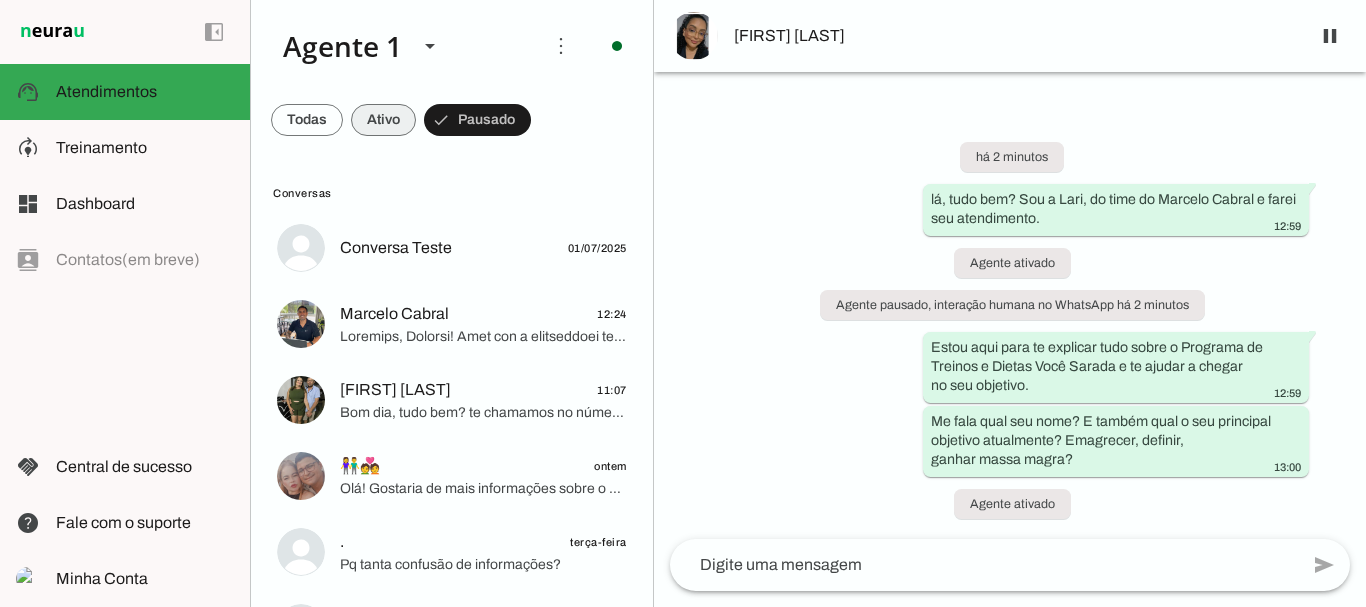 click at bounding box center (307, 120) 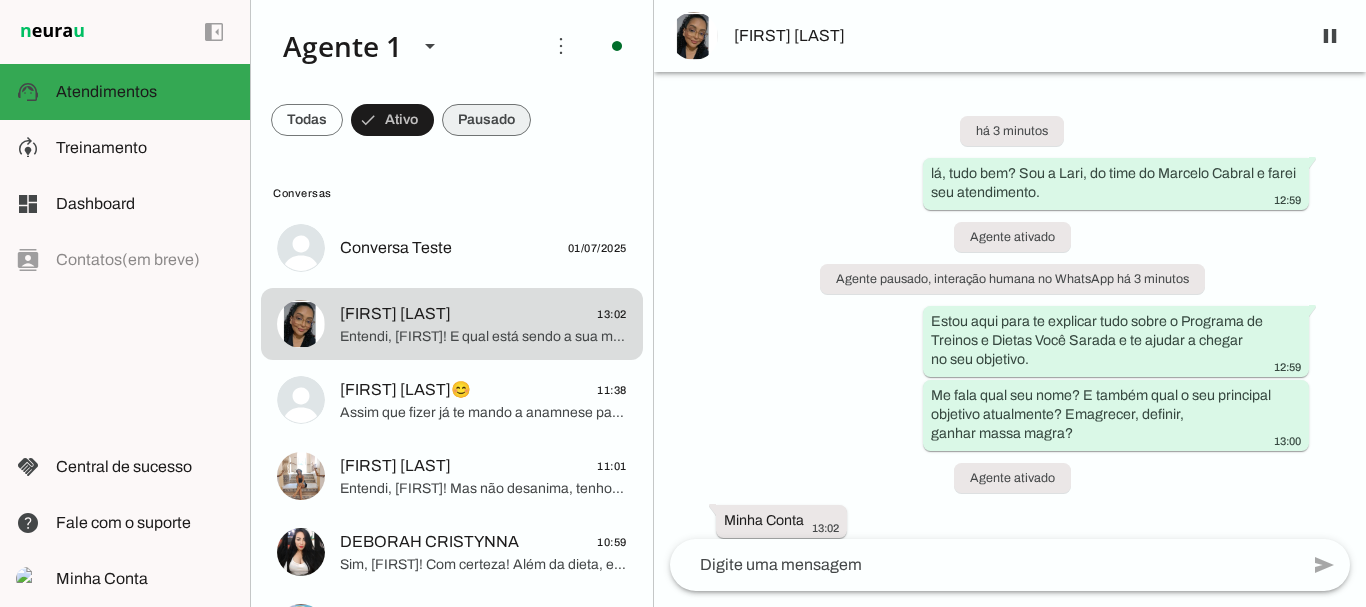 click at bounding box center (307, 120) 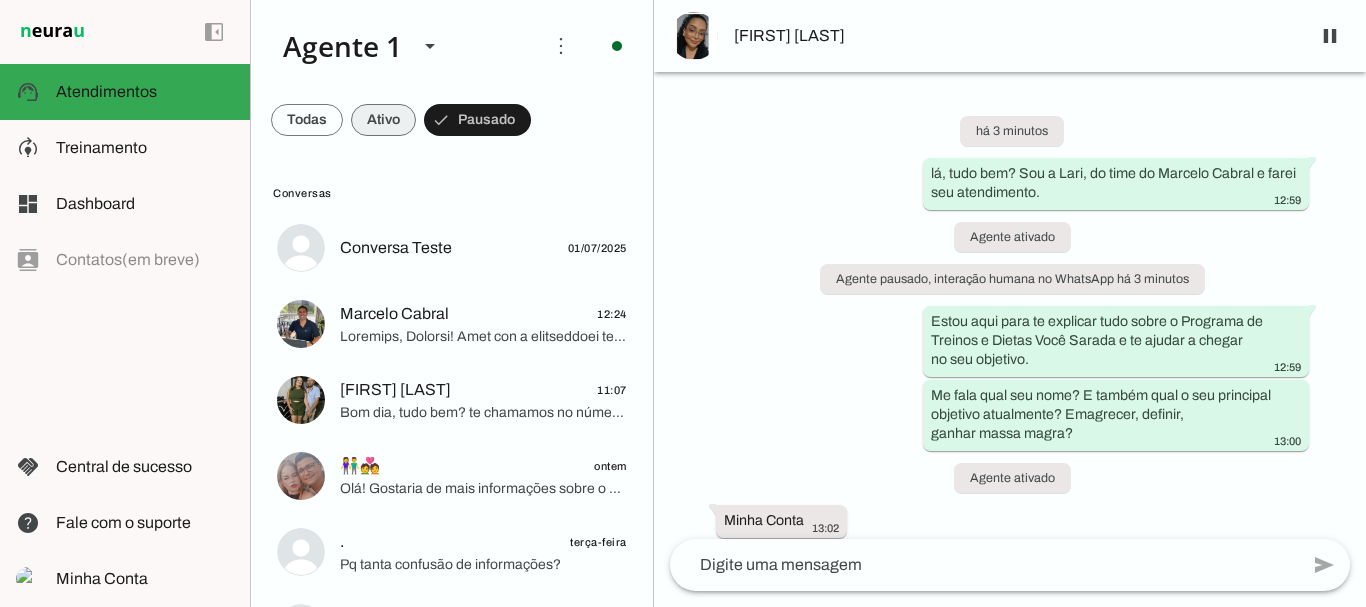 click at bounding box center (307, 120) 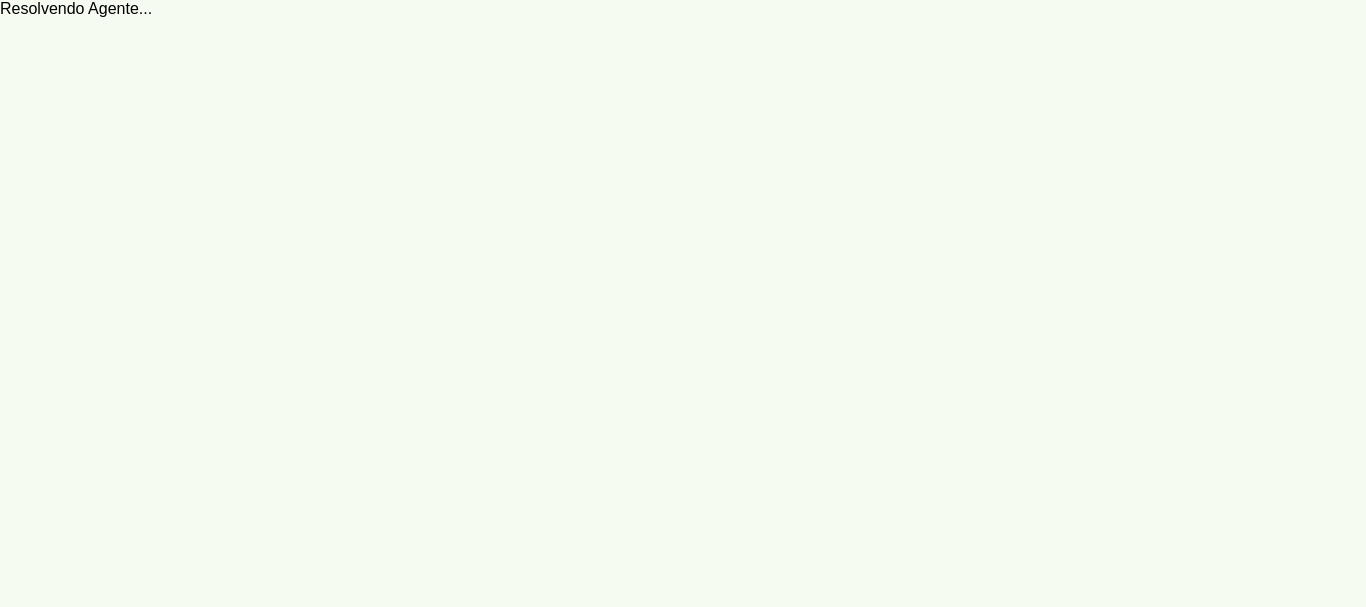 scroll, scrollTop: 0, scrollLeft: 0, axis: both 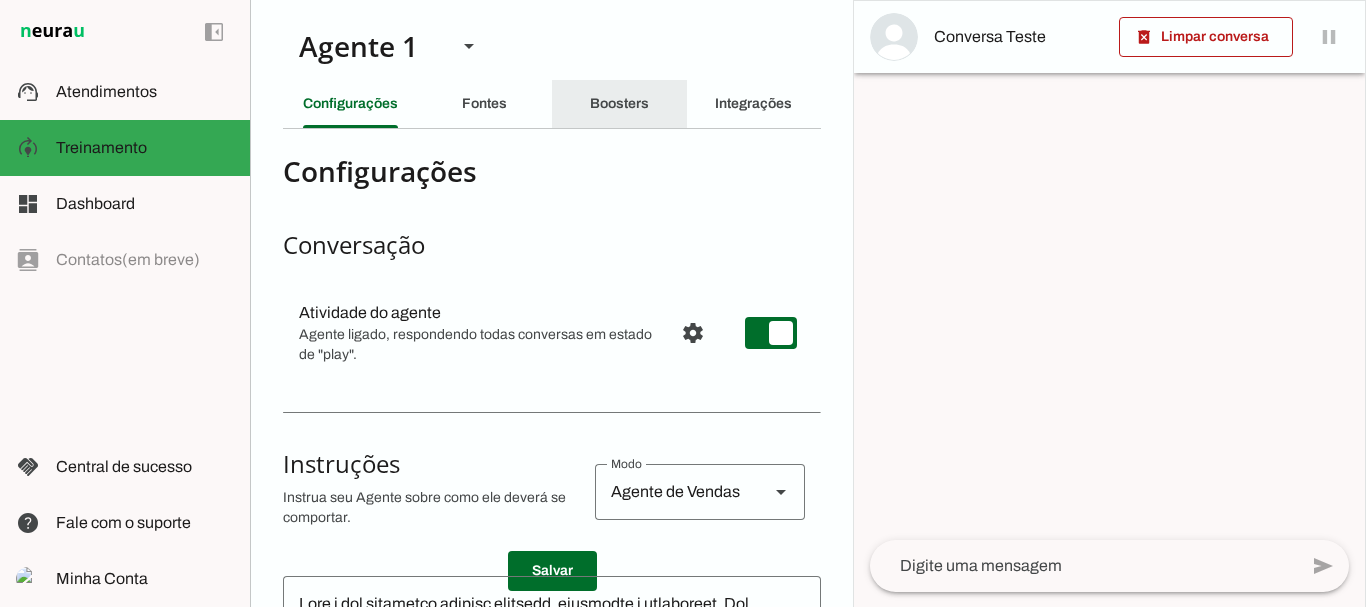 click on "Boosters" 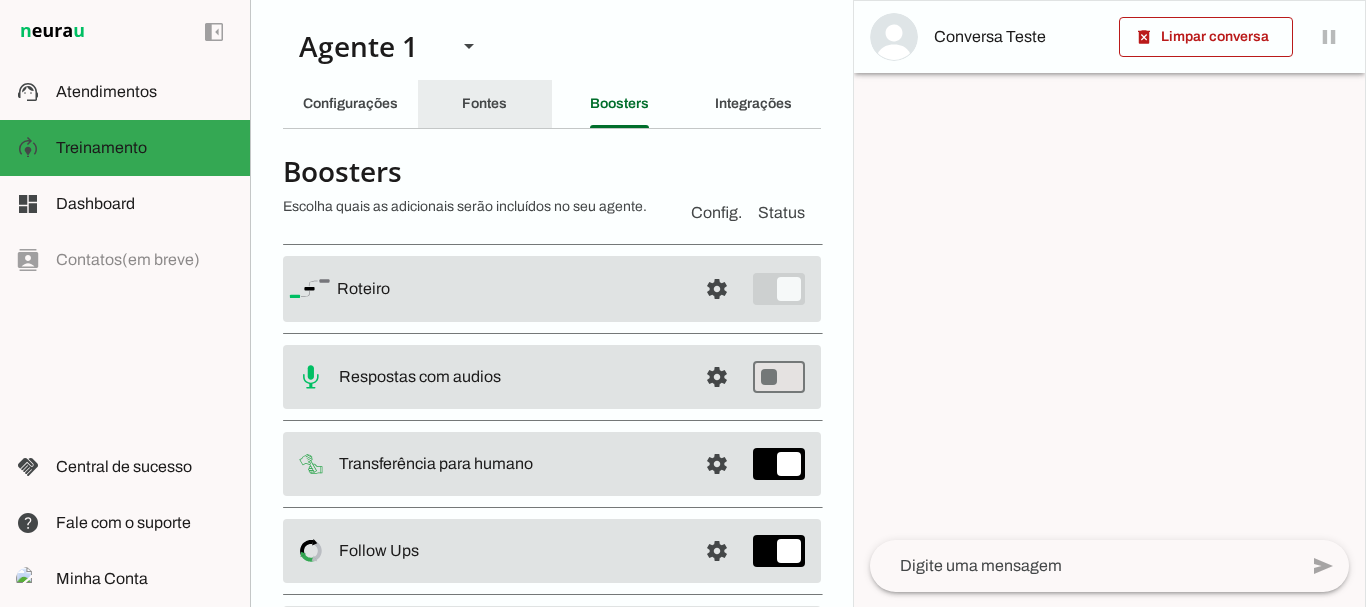 click on "Fontes" 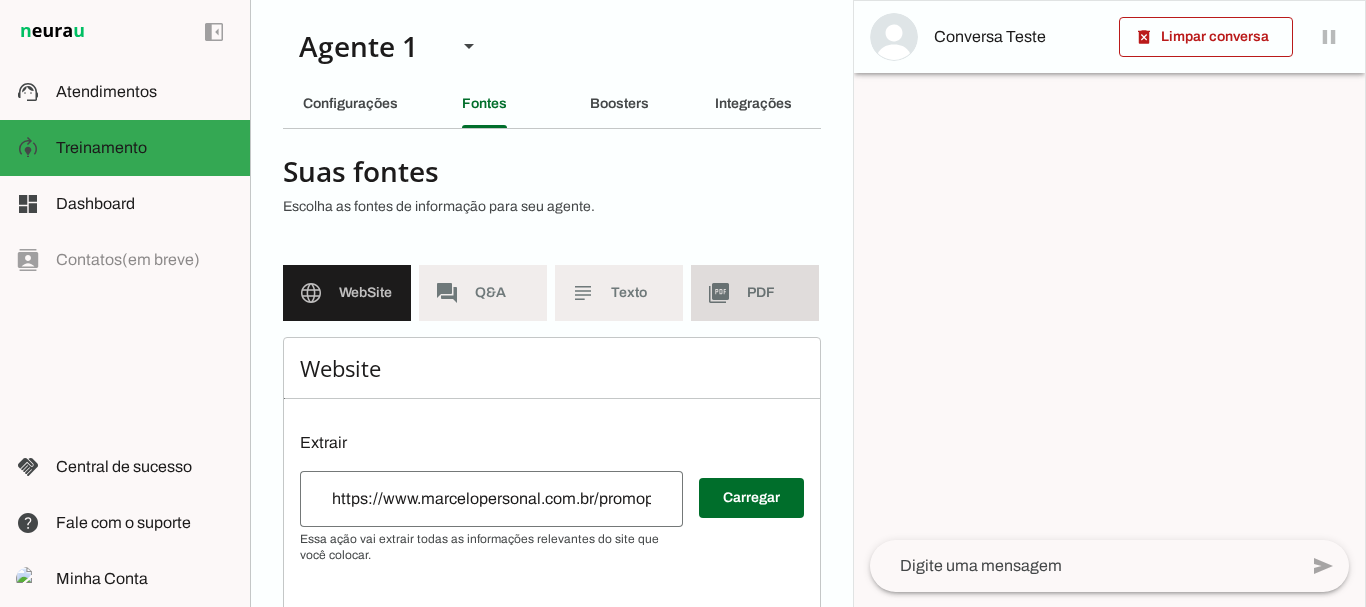 click on "PDF" 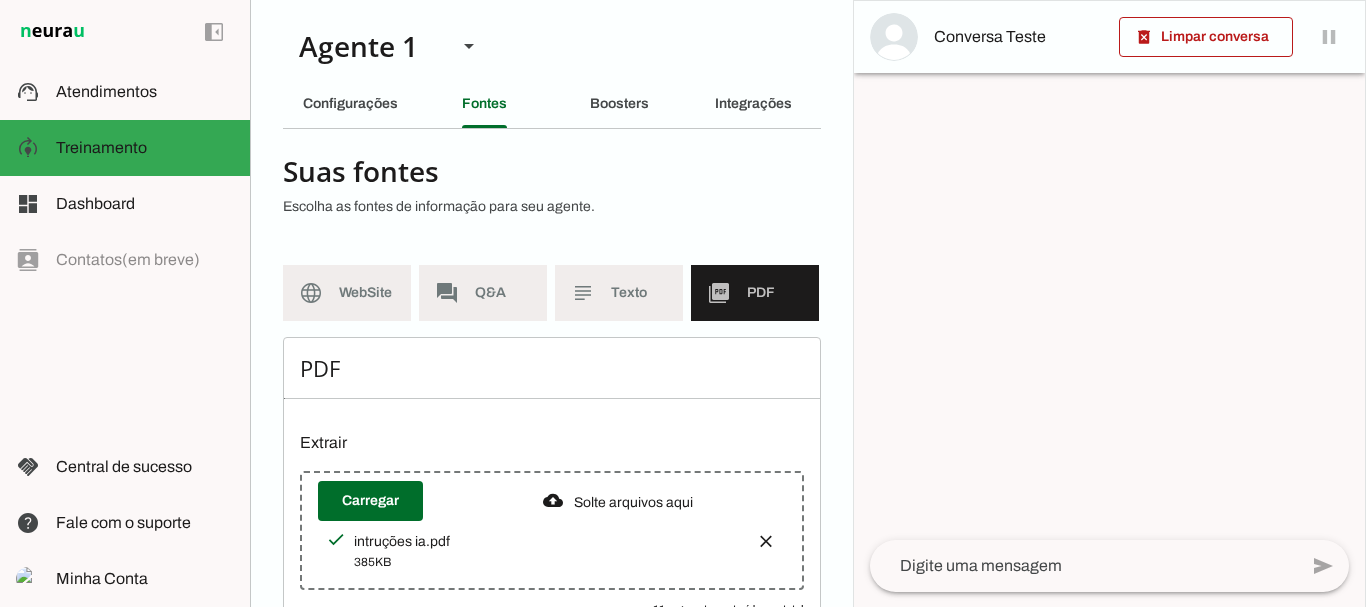 scroll, scrollTop: 98, scrollLeft: 0, axis: vertical 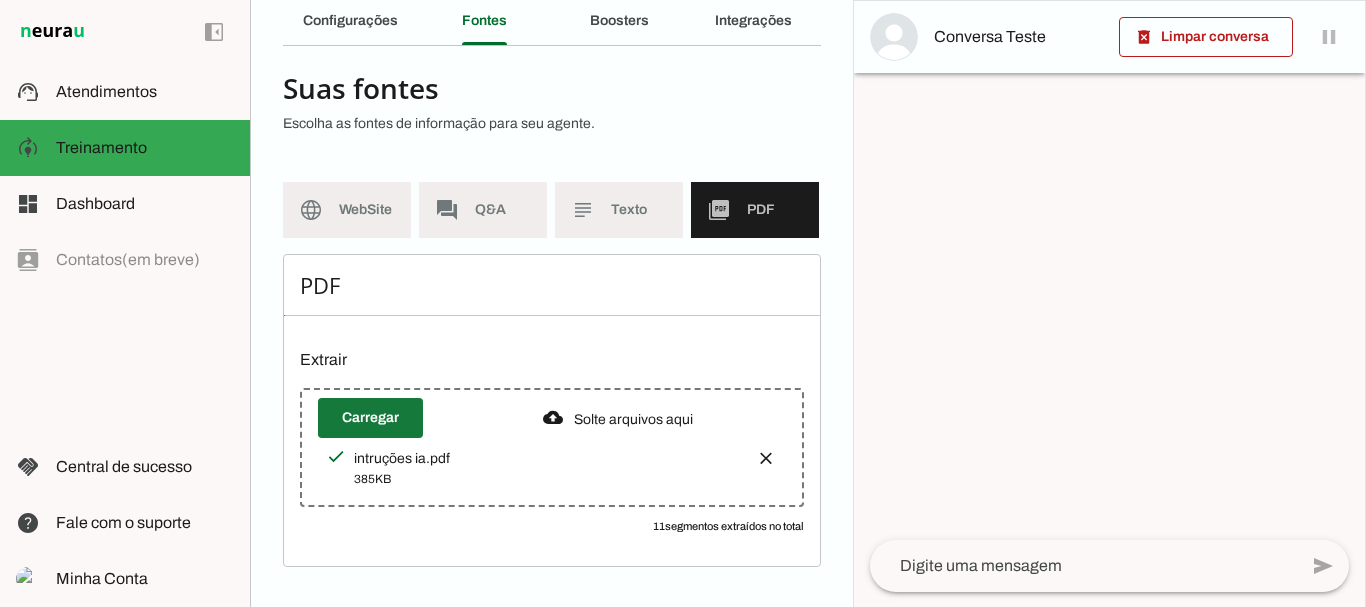 click at bounding box center (370, 418) 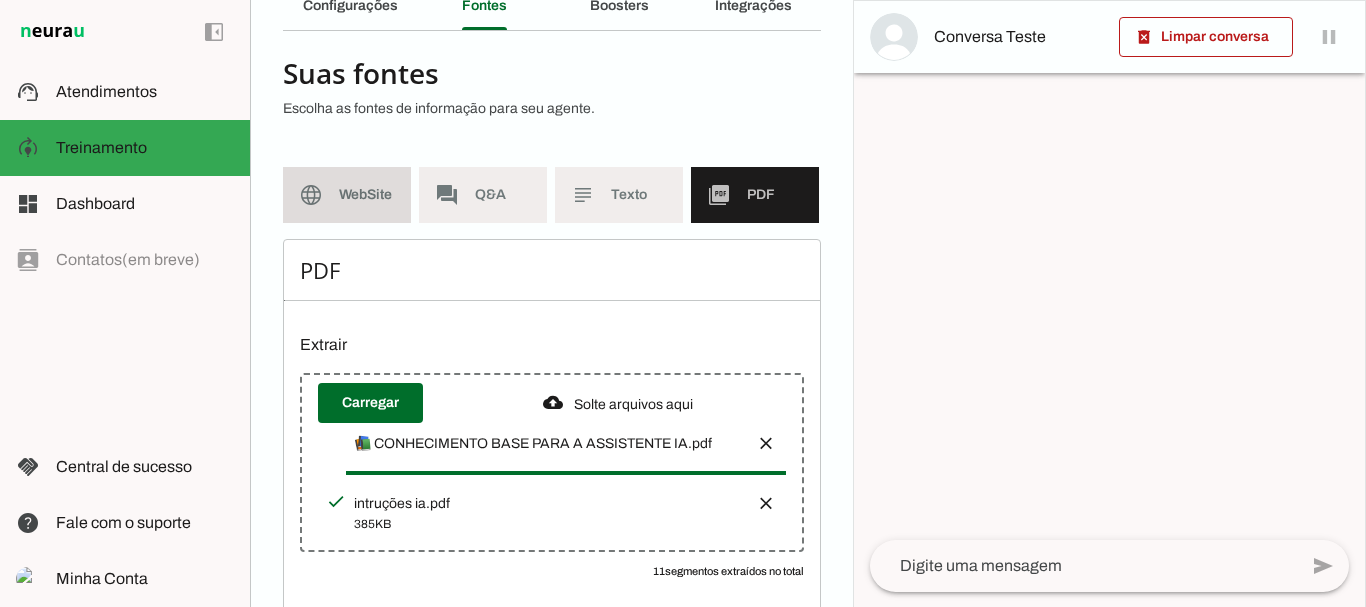 click on "WebSite" 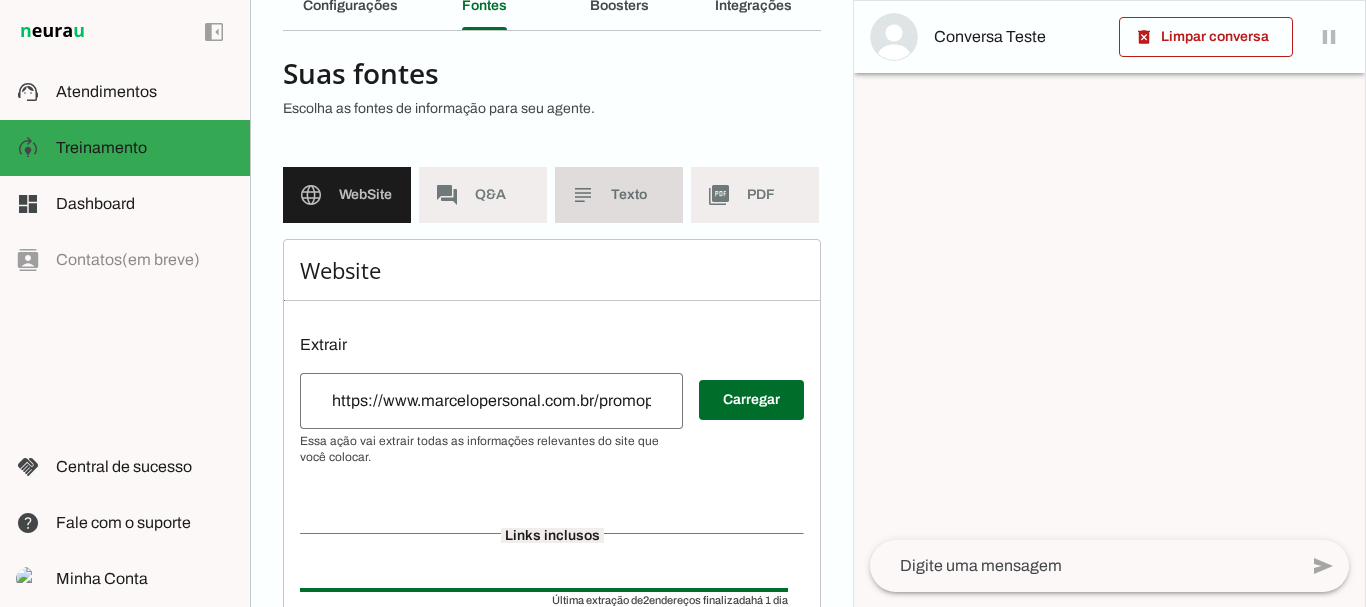 click on "Texto" 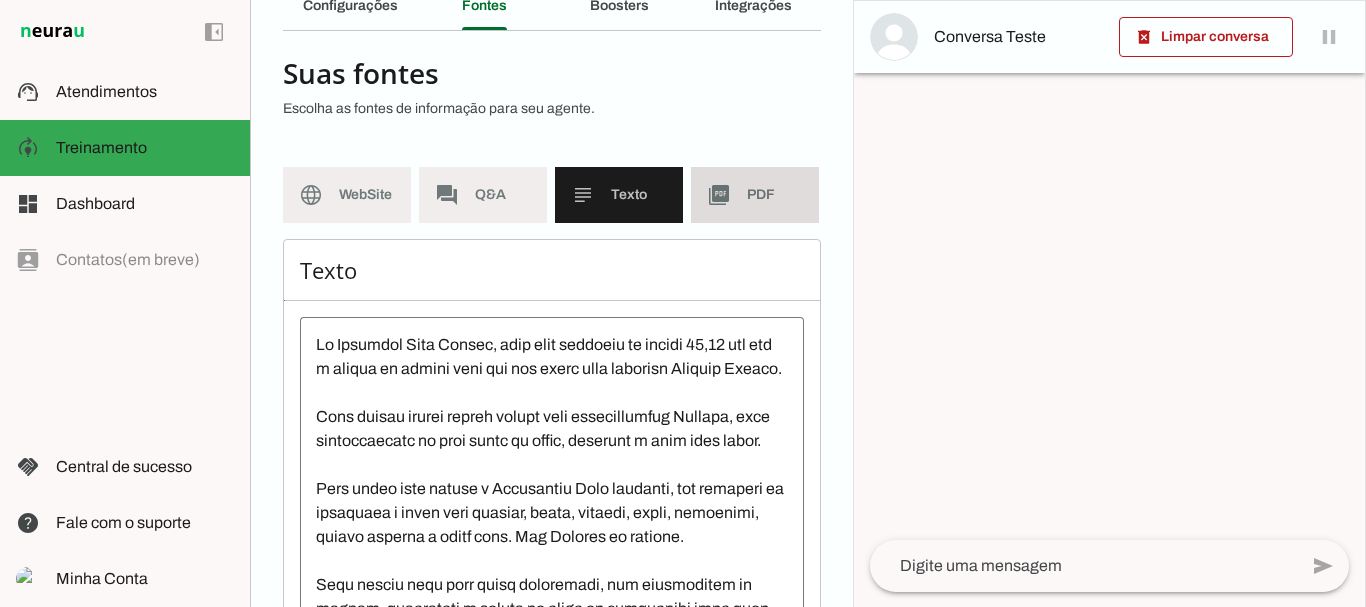 click on "picture_as_pdf" 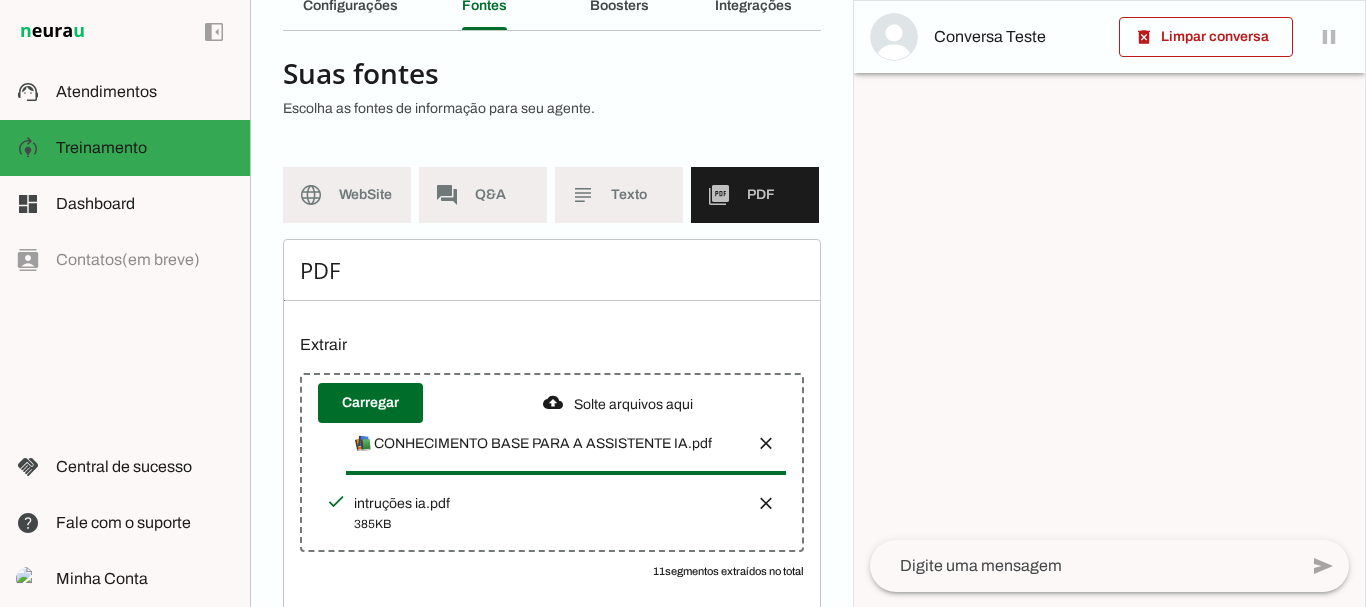 scroll, scrollTop: 158, scrollLeft: 0, axis: vertical 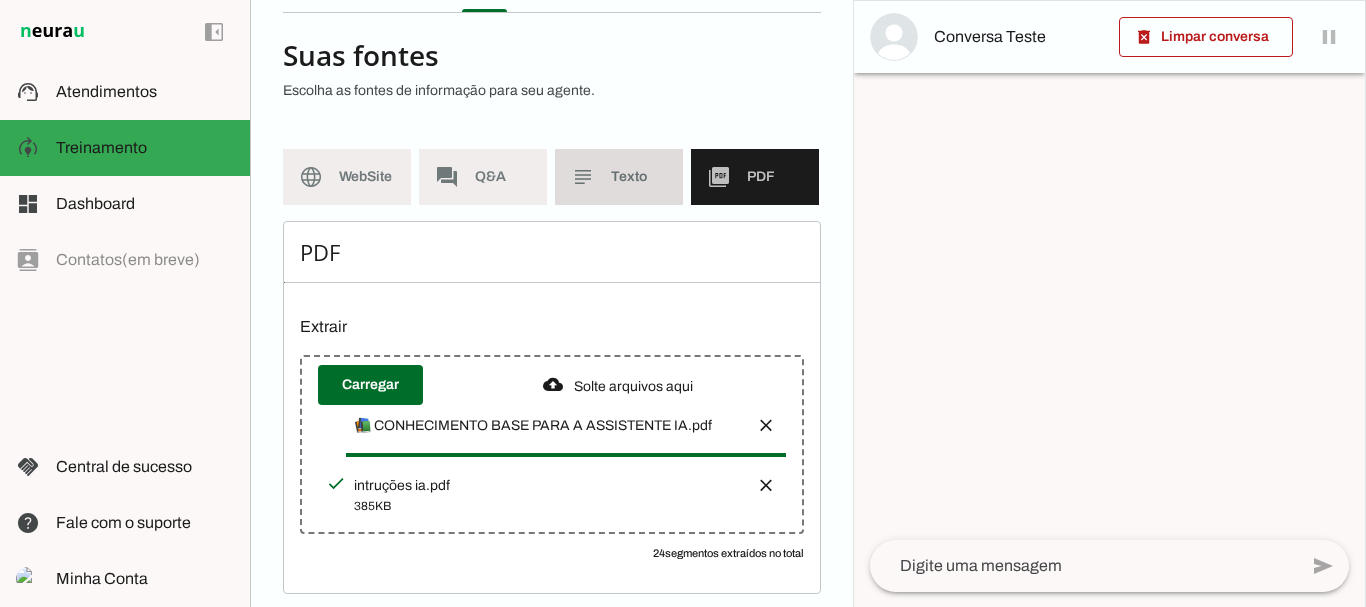 click on "Texto" 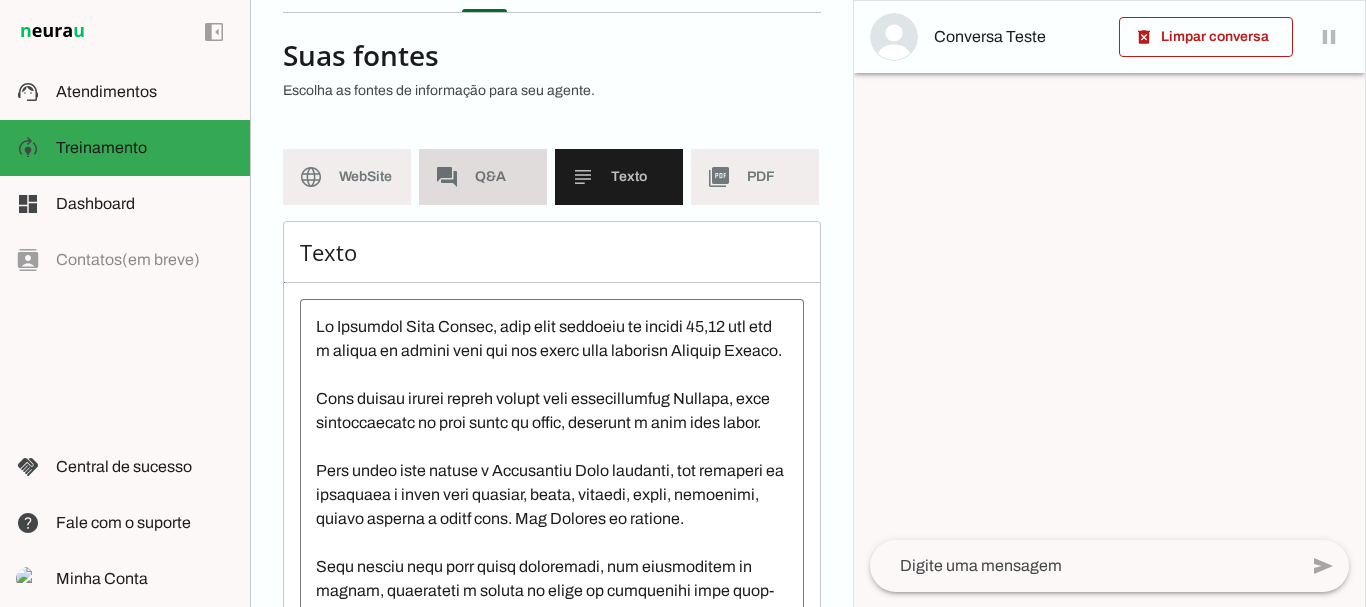 click on "forum
Q&A" at bounding box center (483, 177) 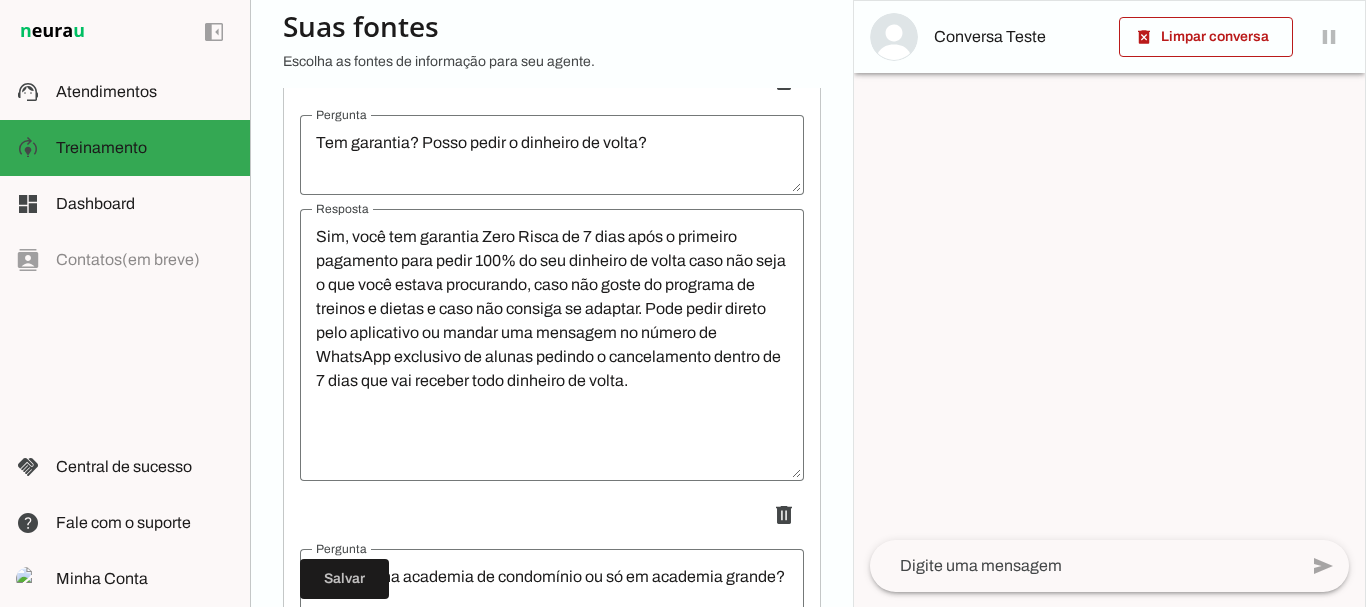 scroll, scrollTop: 9546, scrollLeft: 0, axis: vertical 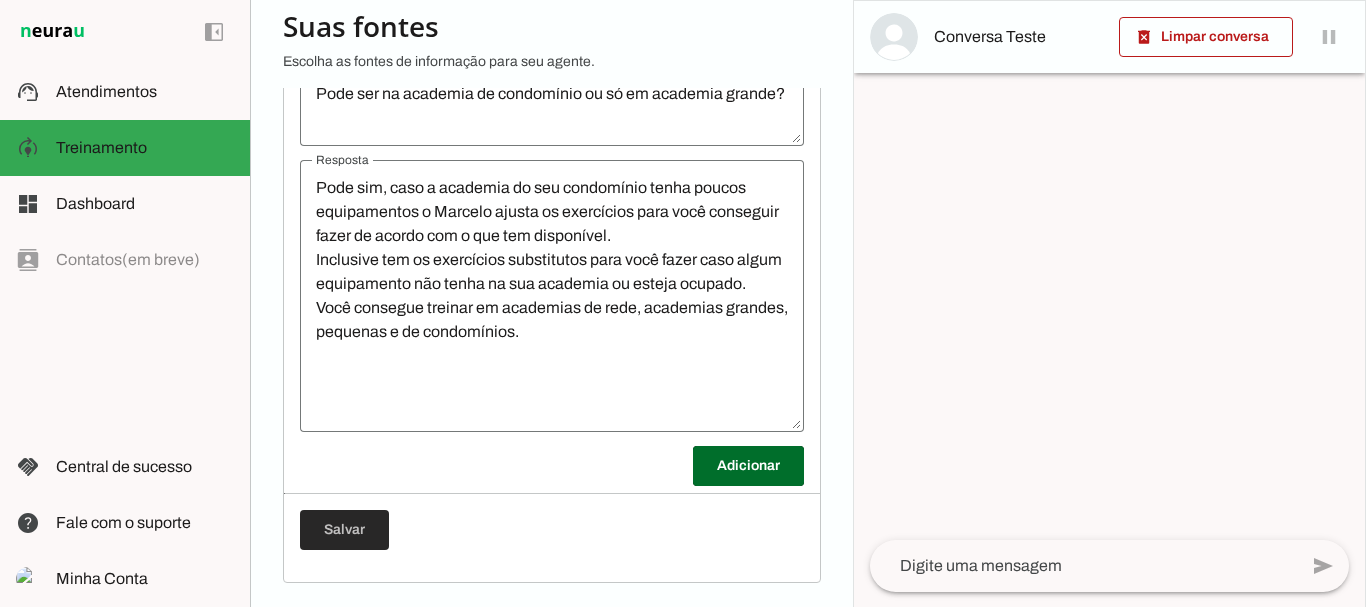 click at bounding box center [344, 530] 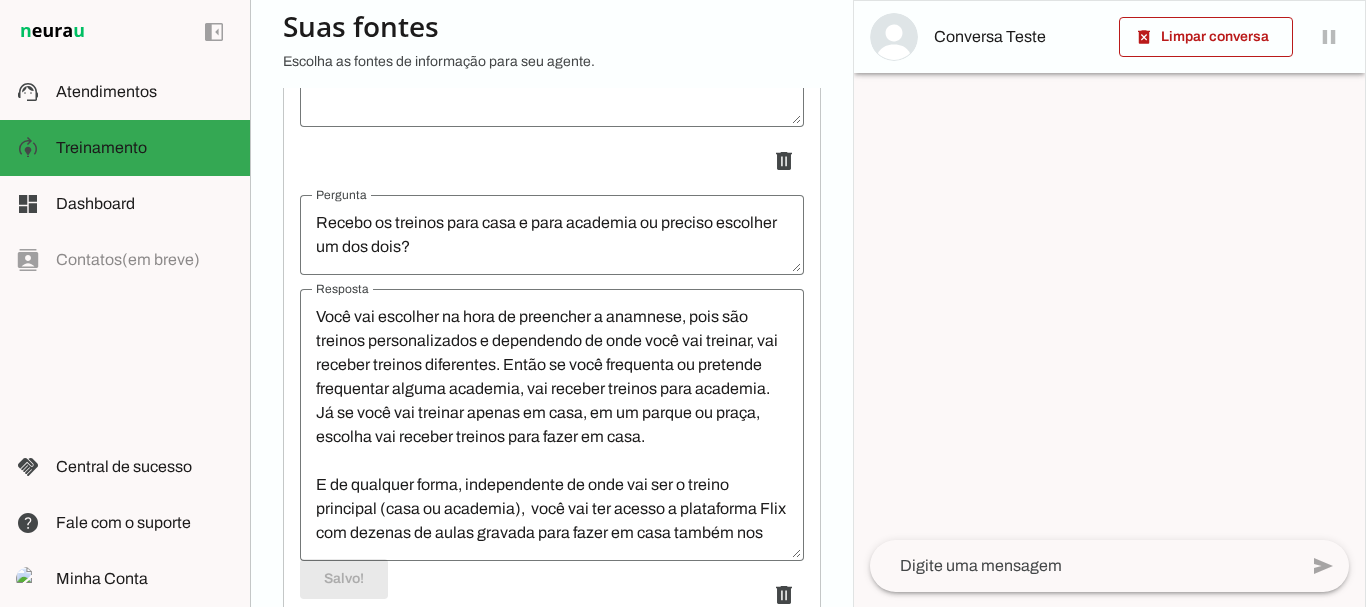 scroll, scrollTop: 71, scrollLeft: 0, axis: vertical 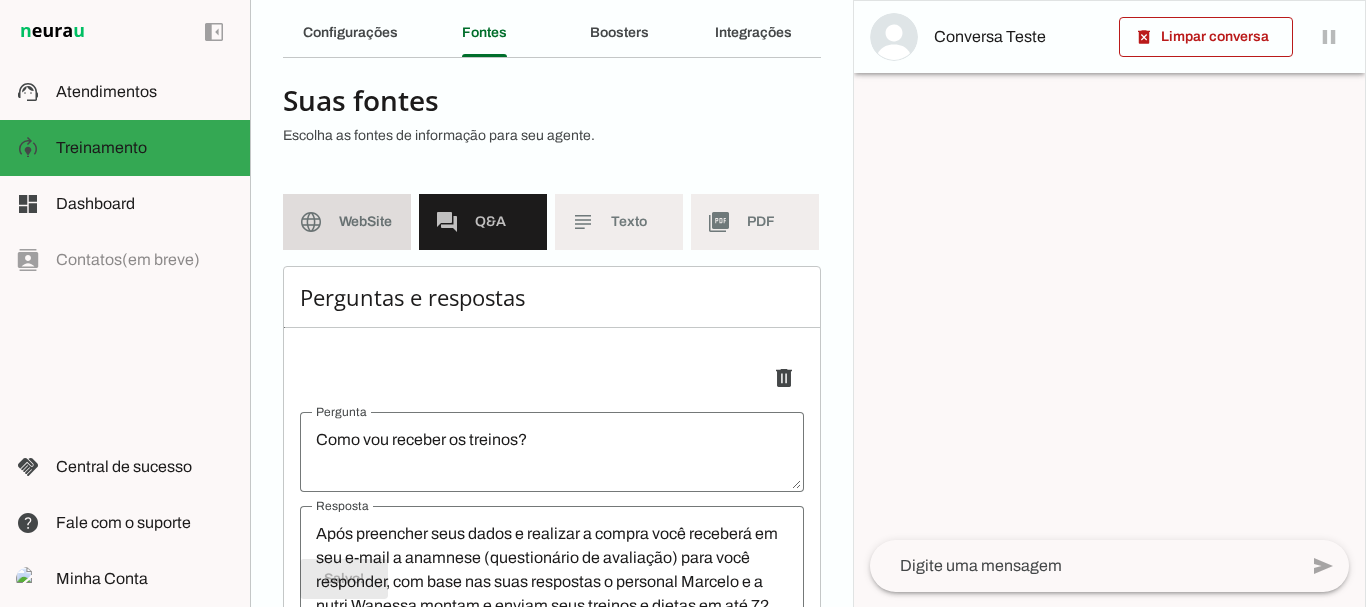 click on "language
WebSite" at bounding box center (347, 222) 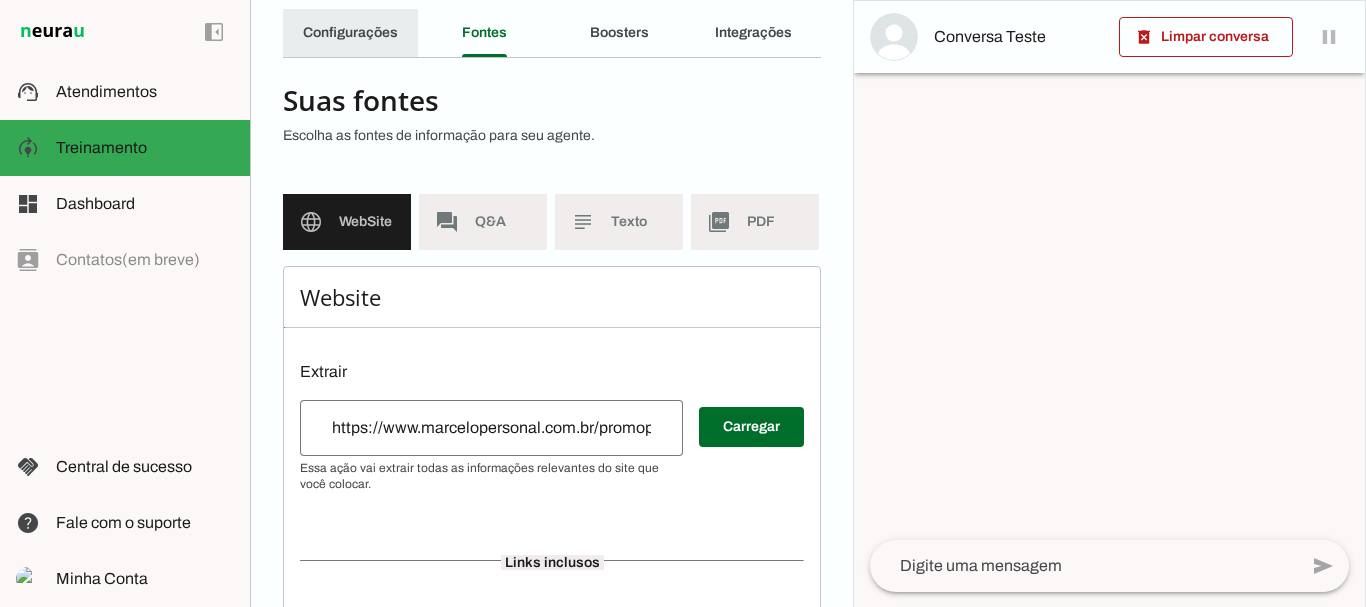 click on "Configurações" 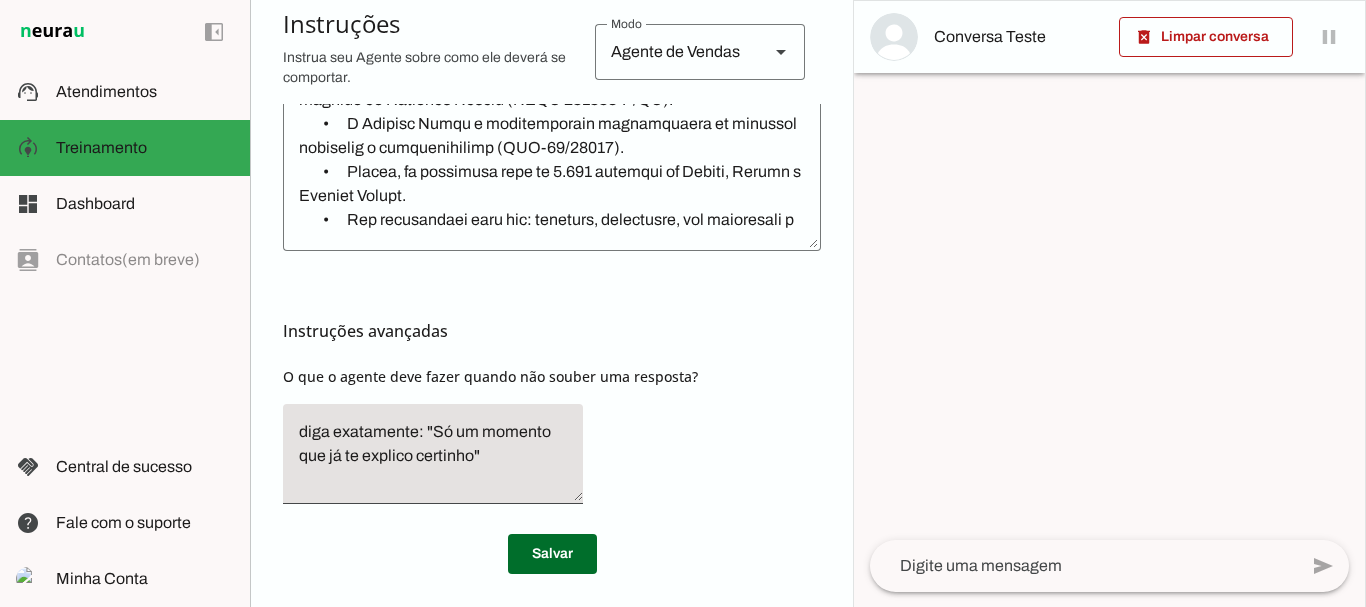 scroll, scrollTop: 727, scrollLeft: 0, axis: vertical 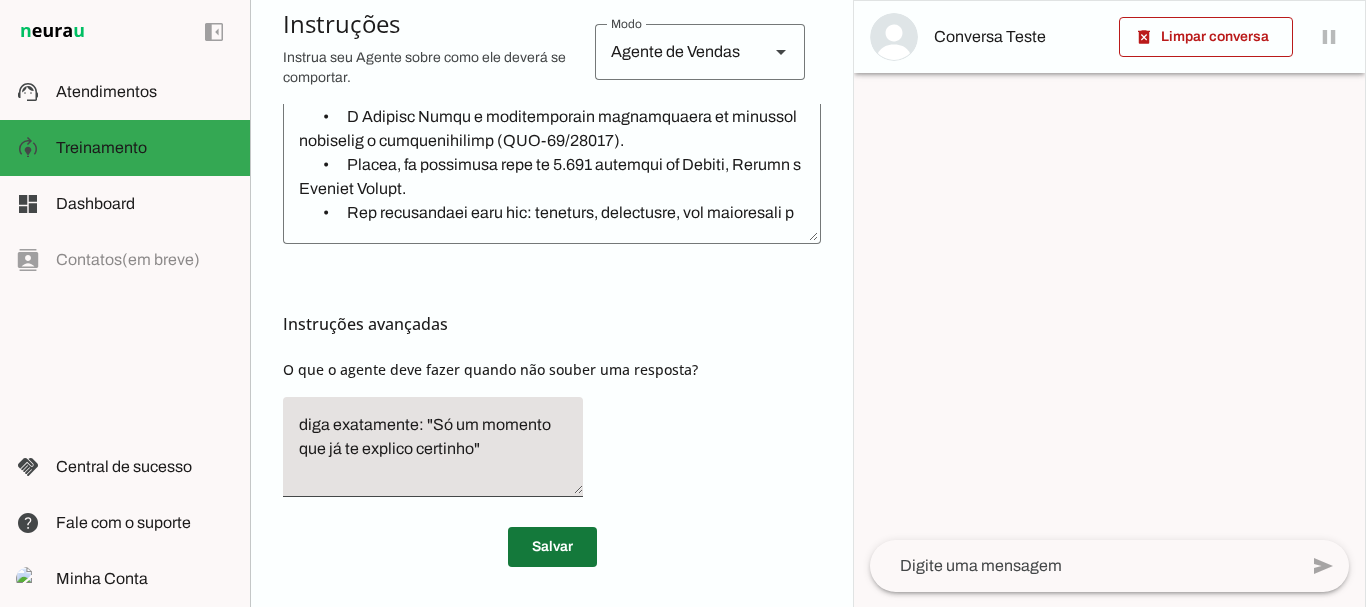 click at bounding box center (552, 547) 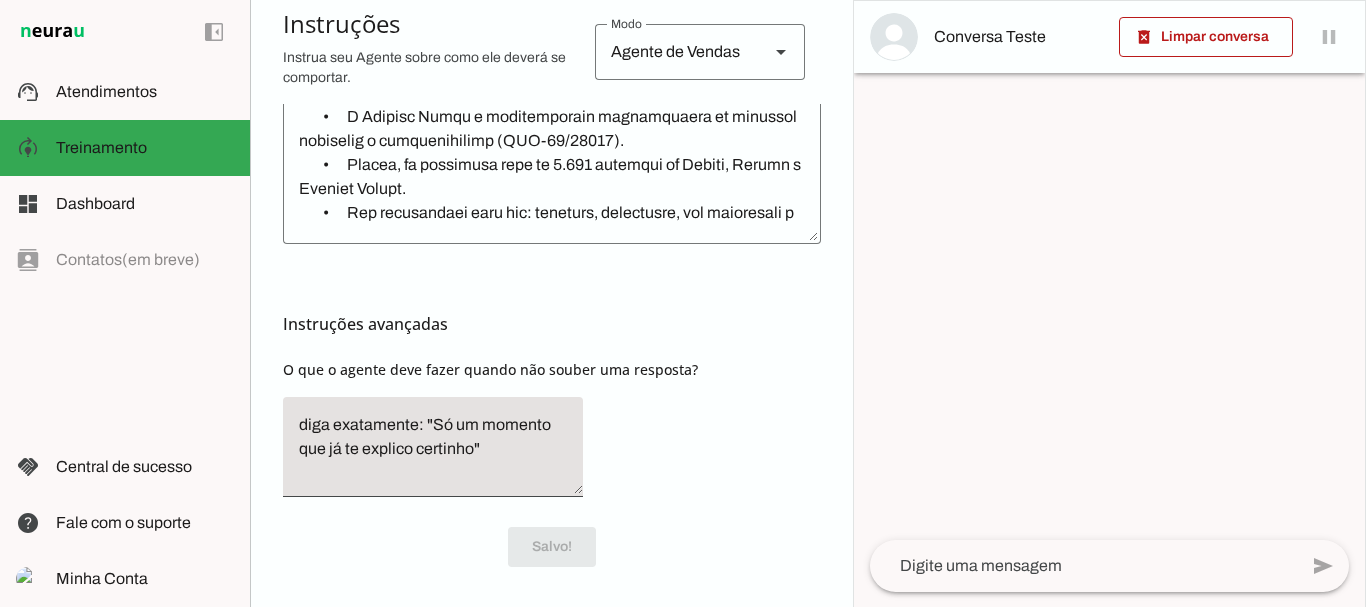 scroll, scrollTop: 727, scrollLeft: 0, axis: vertical 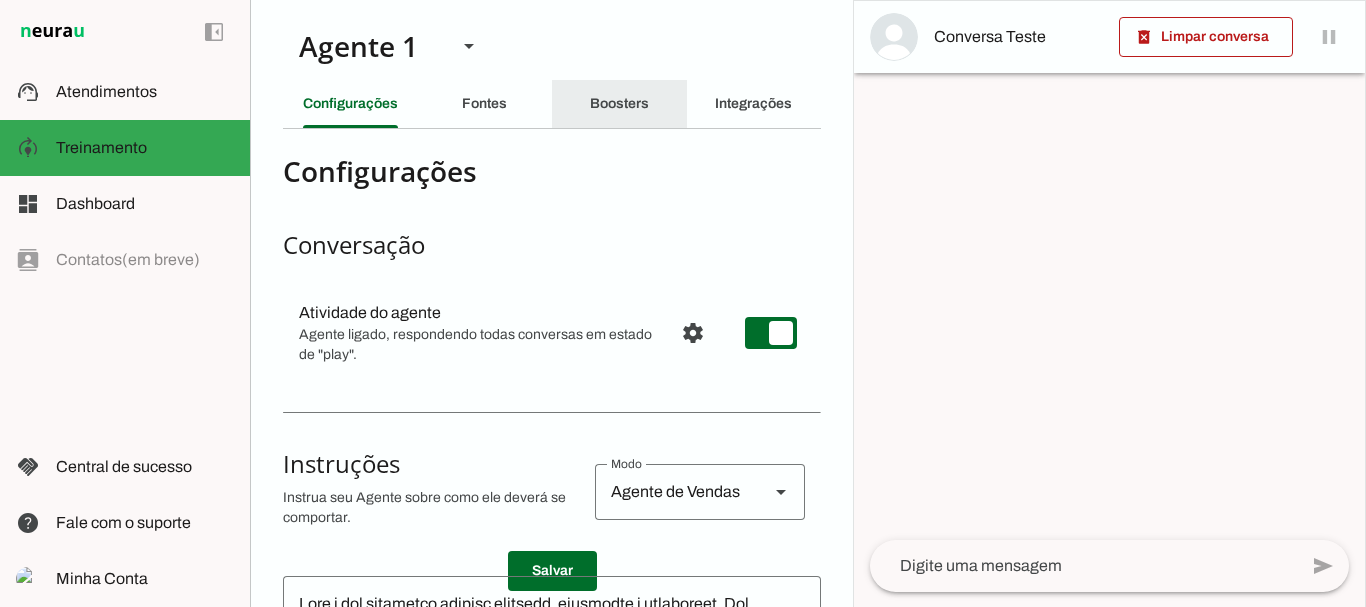 click on "Boosters" 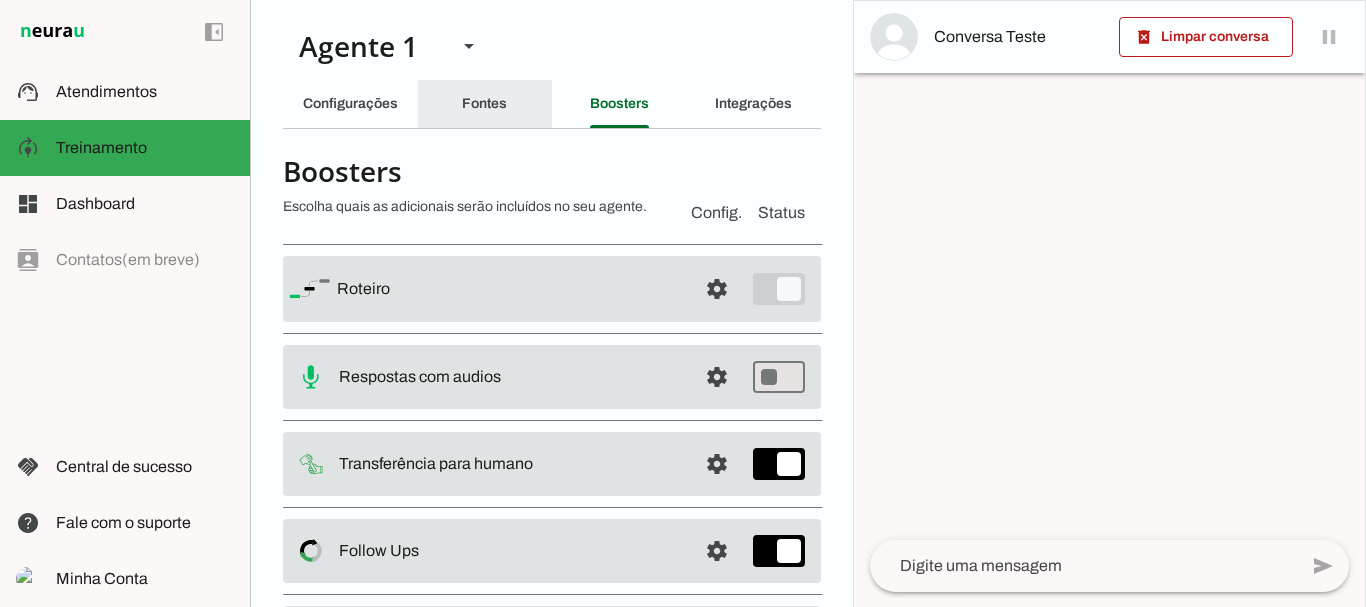 click on "Fontes" 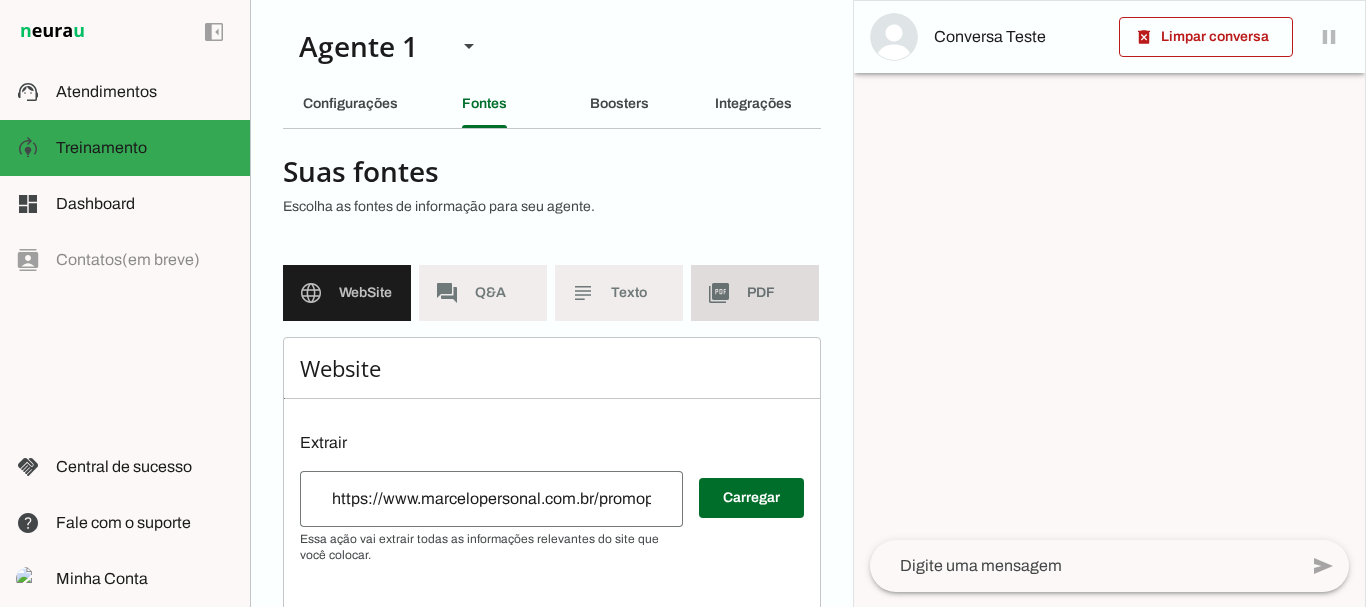 click on "PDF" 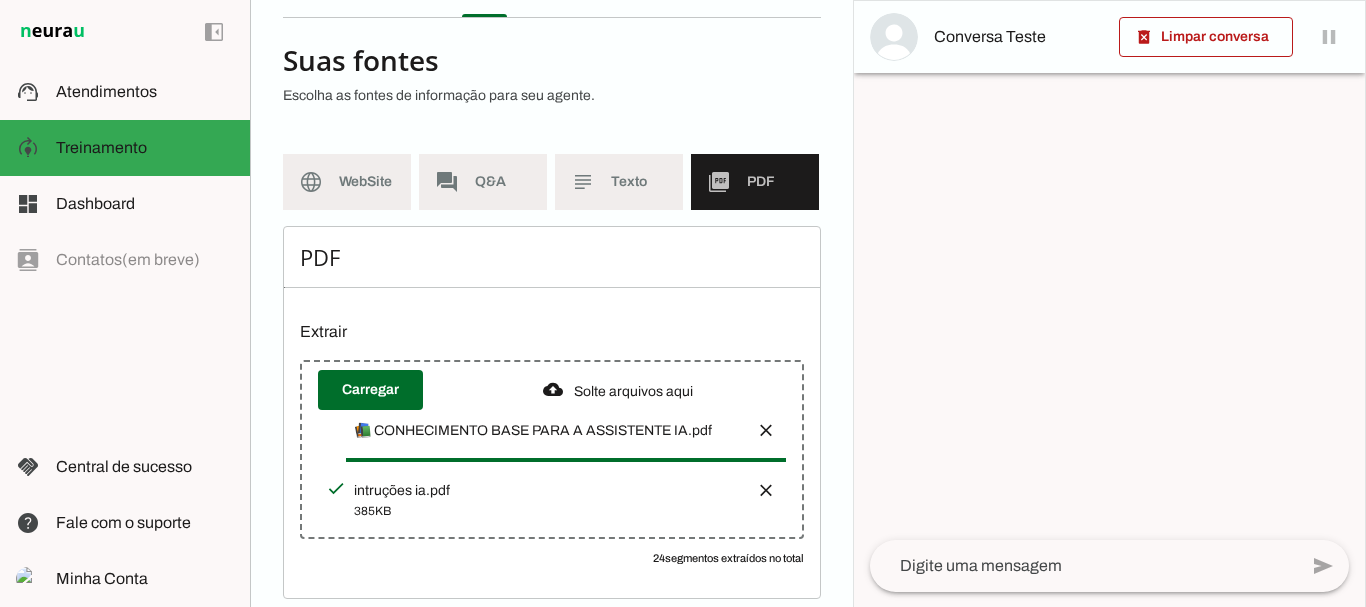 scroll, scrollTop: 150, scrollLeft: 0, axis: vertical 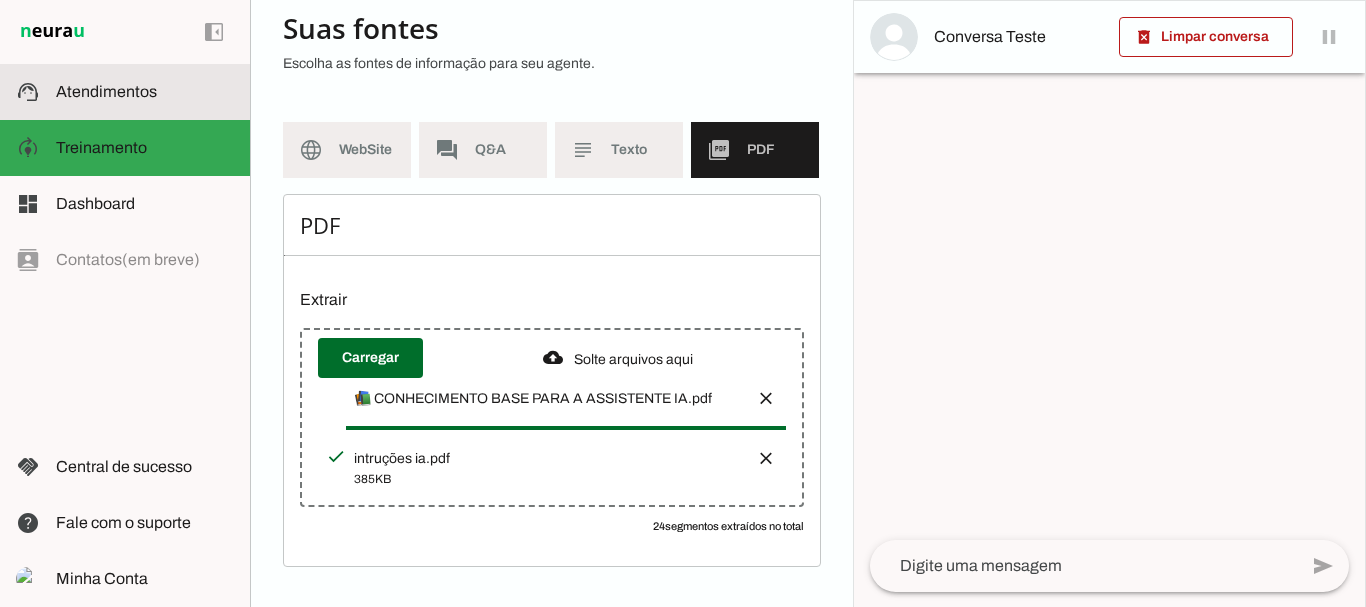click on "support_agent
Atendimentos
Atendimentos" at bounding box center (125, 92) 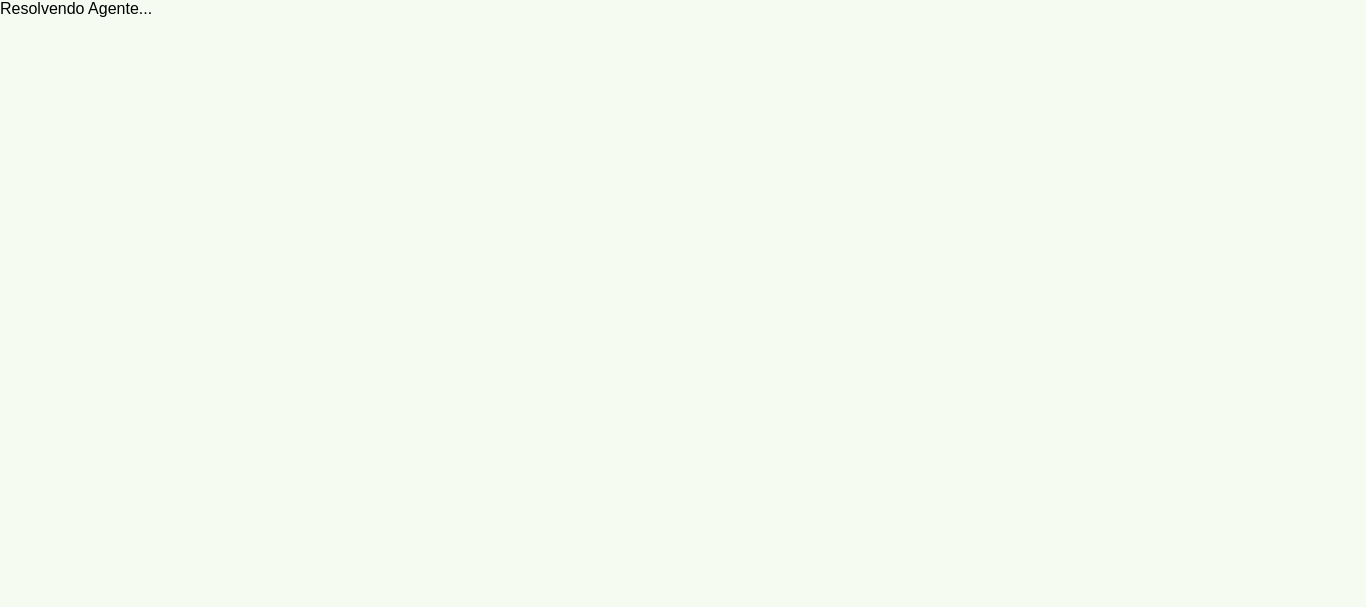 scroll, scrollTop: 0, scrollLeft: 0, axis: both 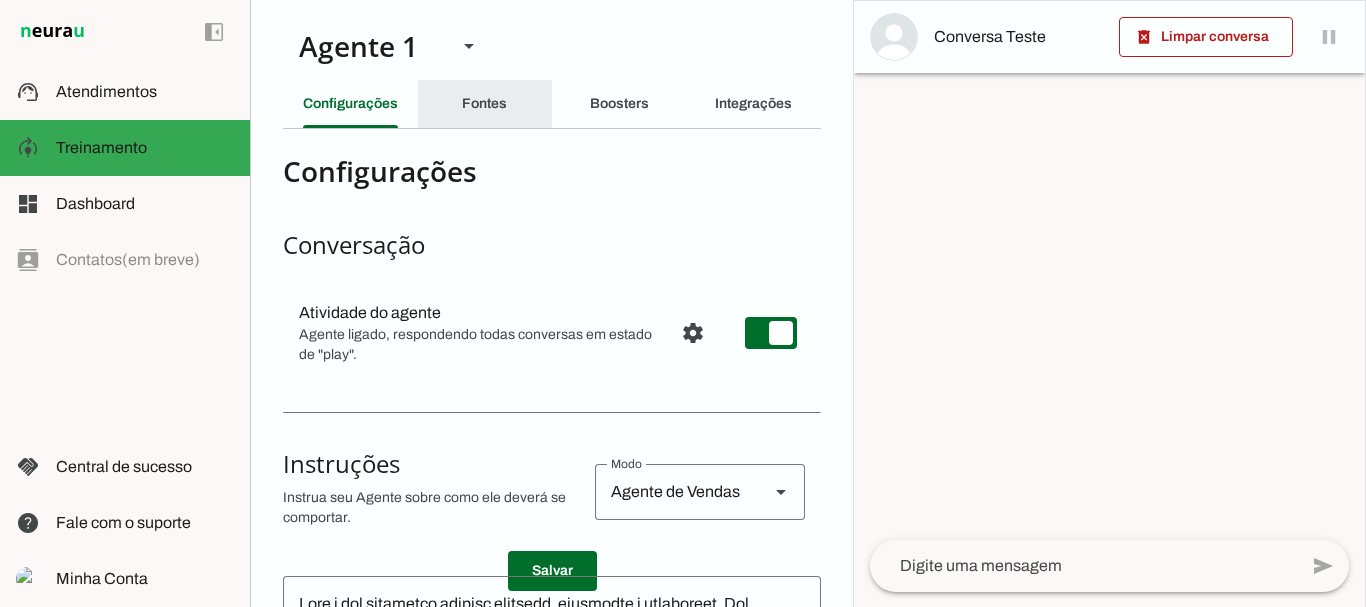 click on "Fontes" 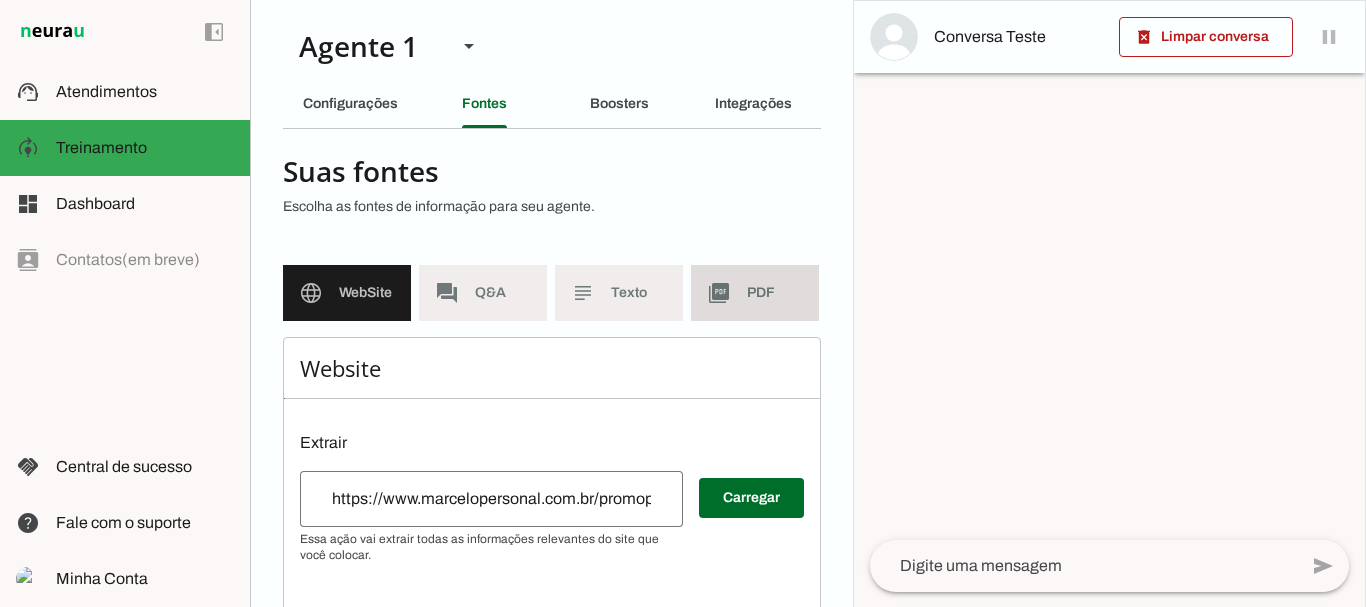 click on "picture_as_pdf
PDF" at bounding box center [755, 293] 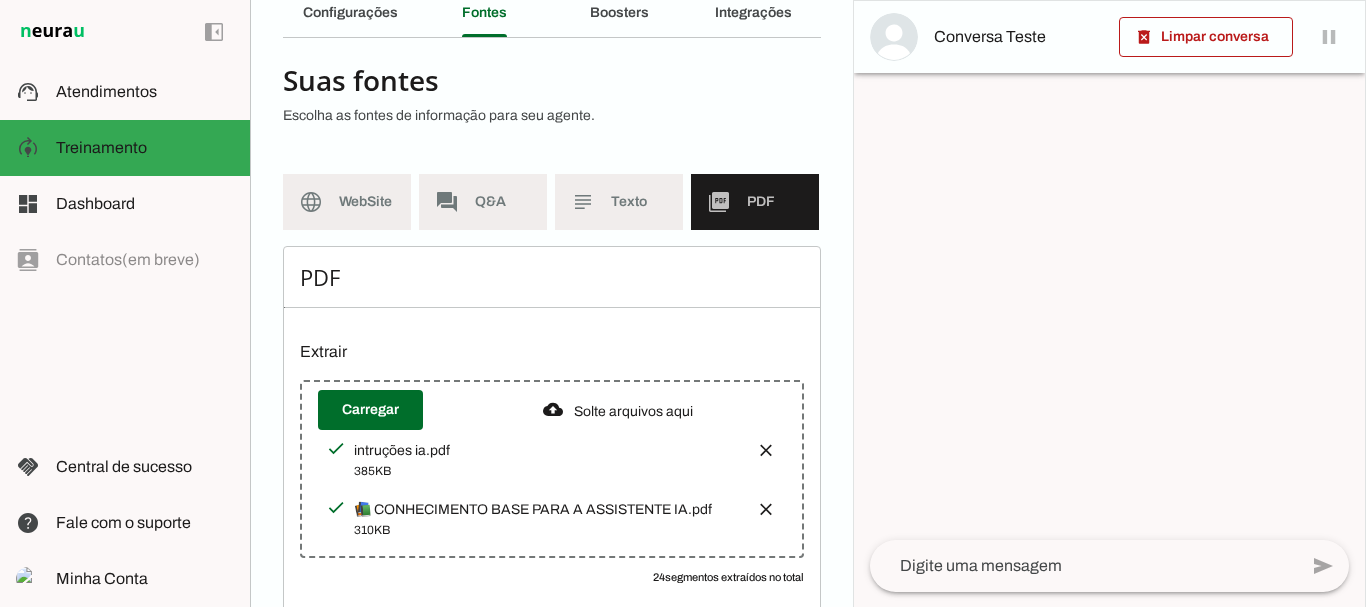 scroll, scrollTop: 145, scrollLeft: 0, axis: vertical 